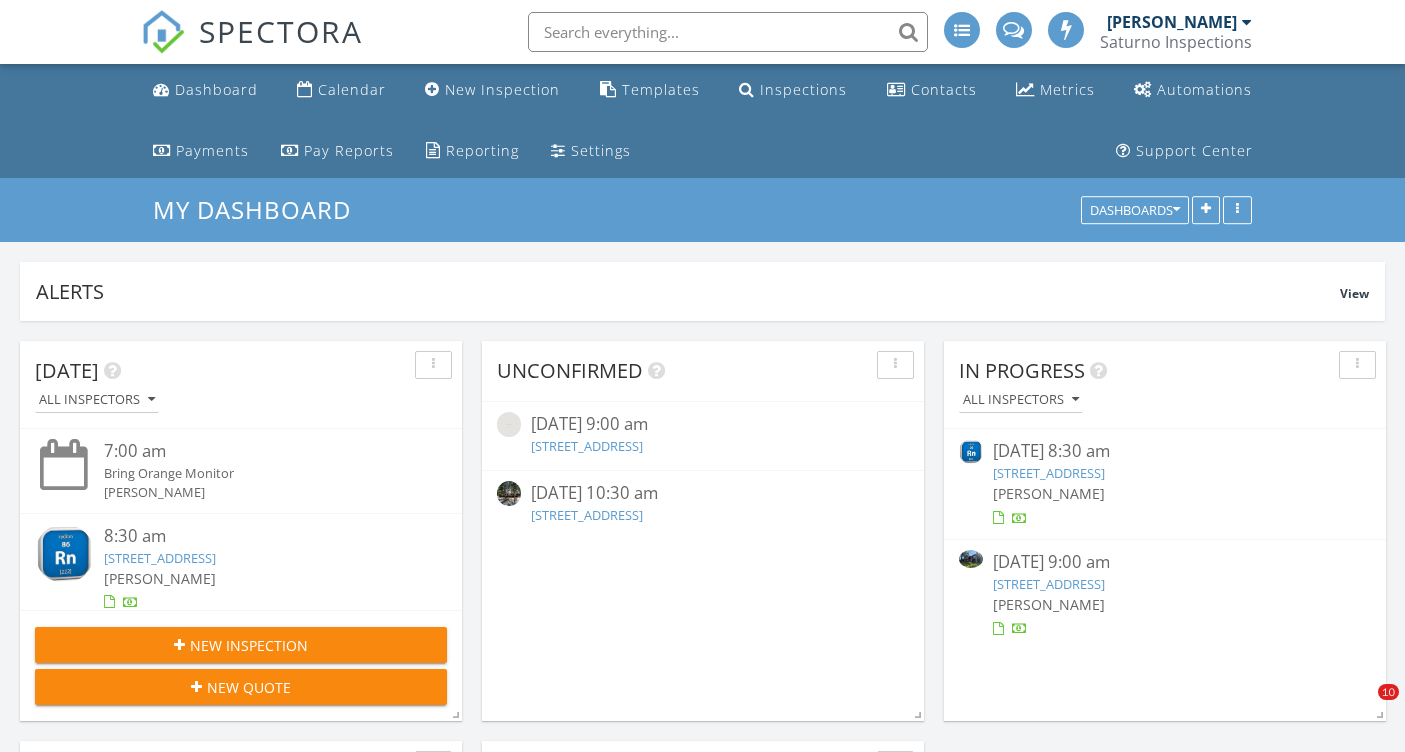 scroll, scrollTop: 0, scrollLeft: 0, axis: both 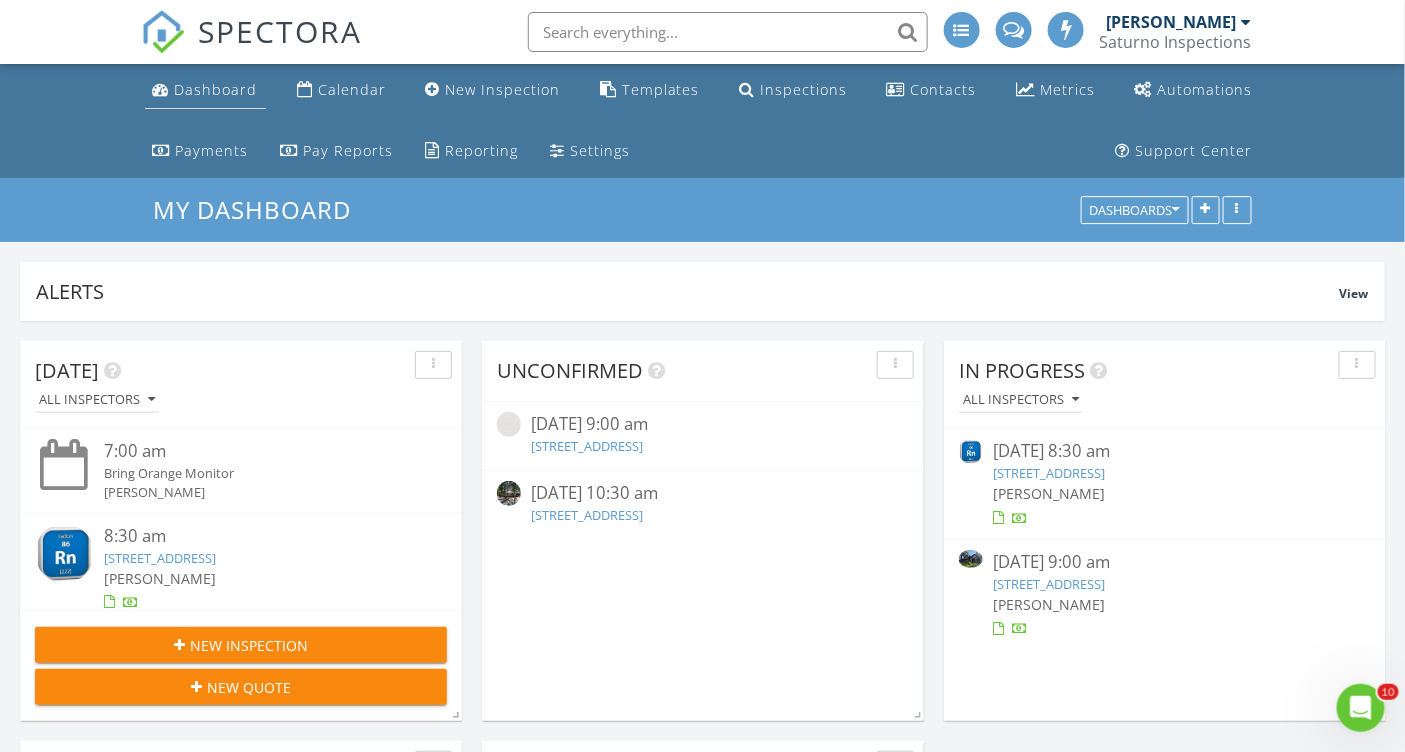 click on "Dashboard" at bounding box center (216, 89) 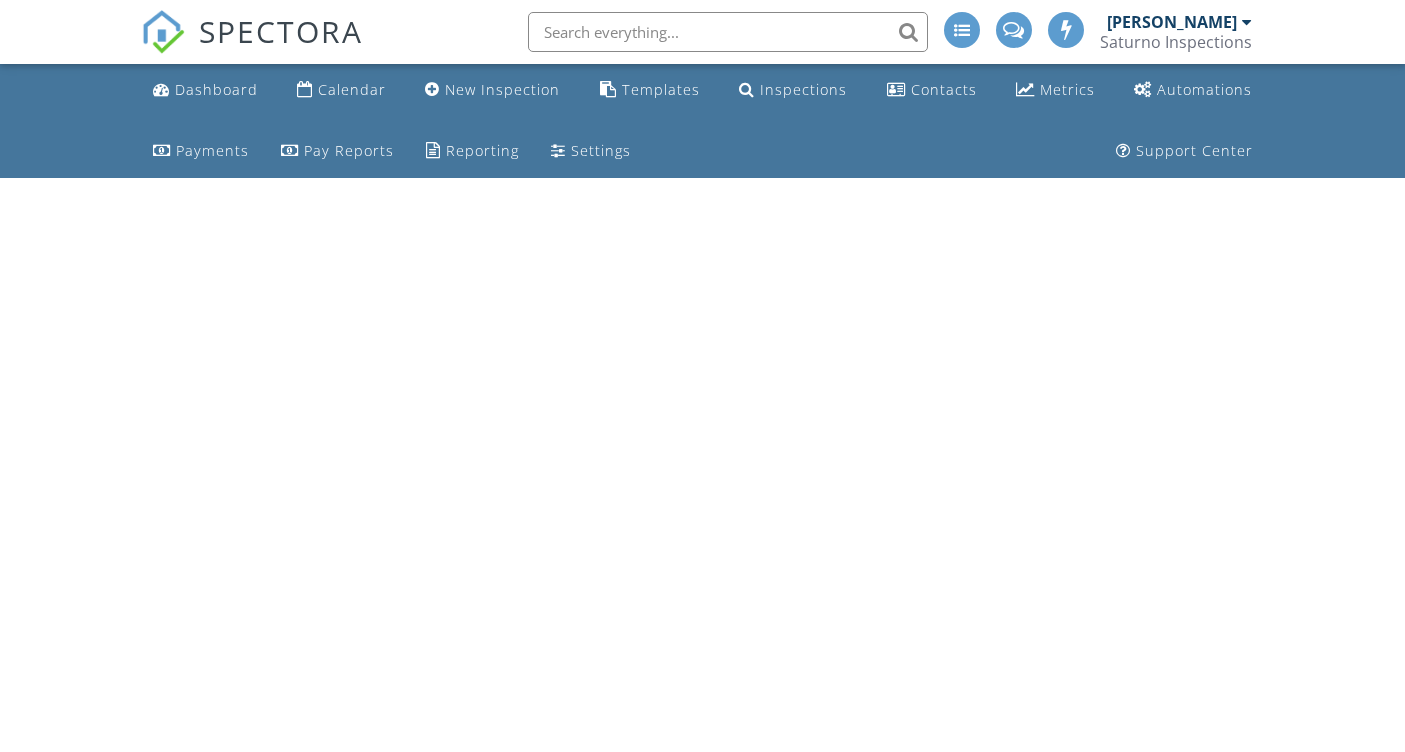 scroll, scrollTop: 0, scrollLeft: 0, axis: both 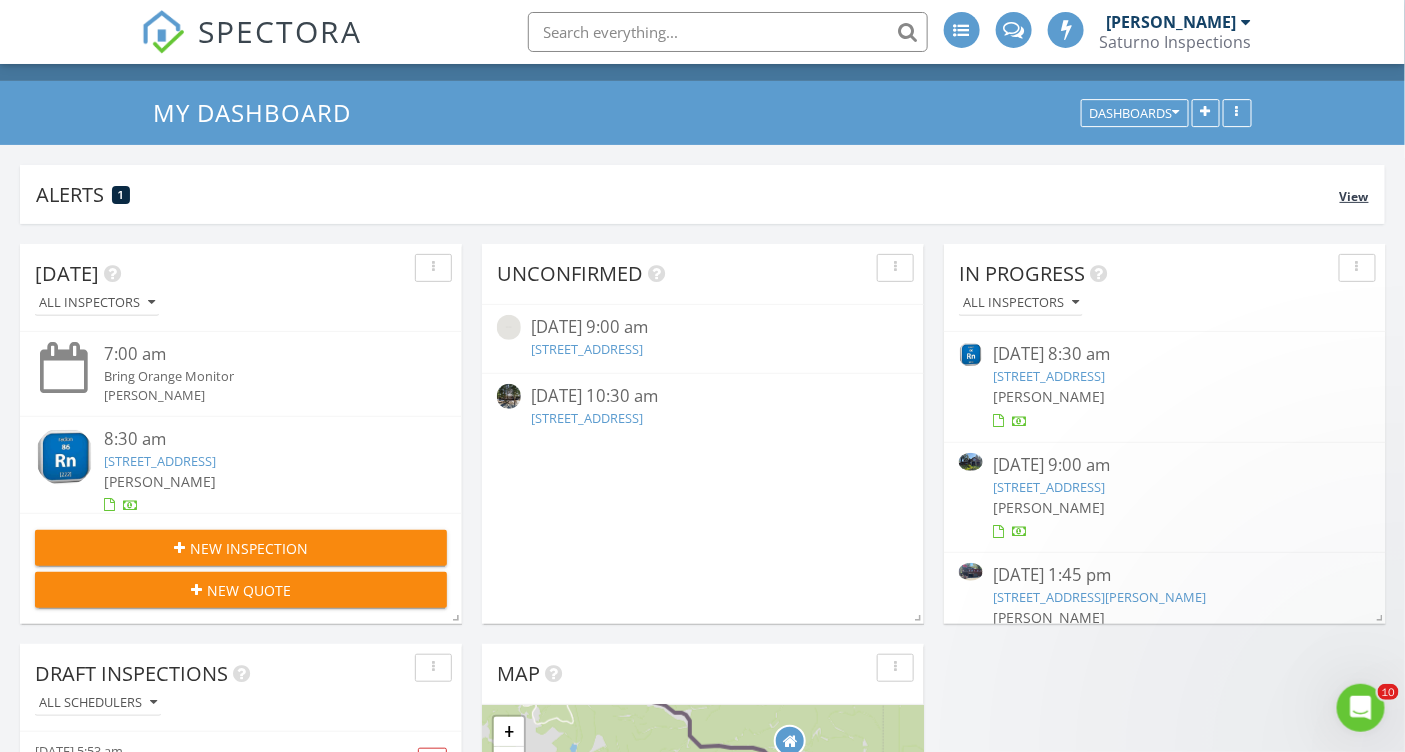 click on "View" at bounding box center [1354, 195] 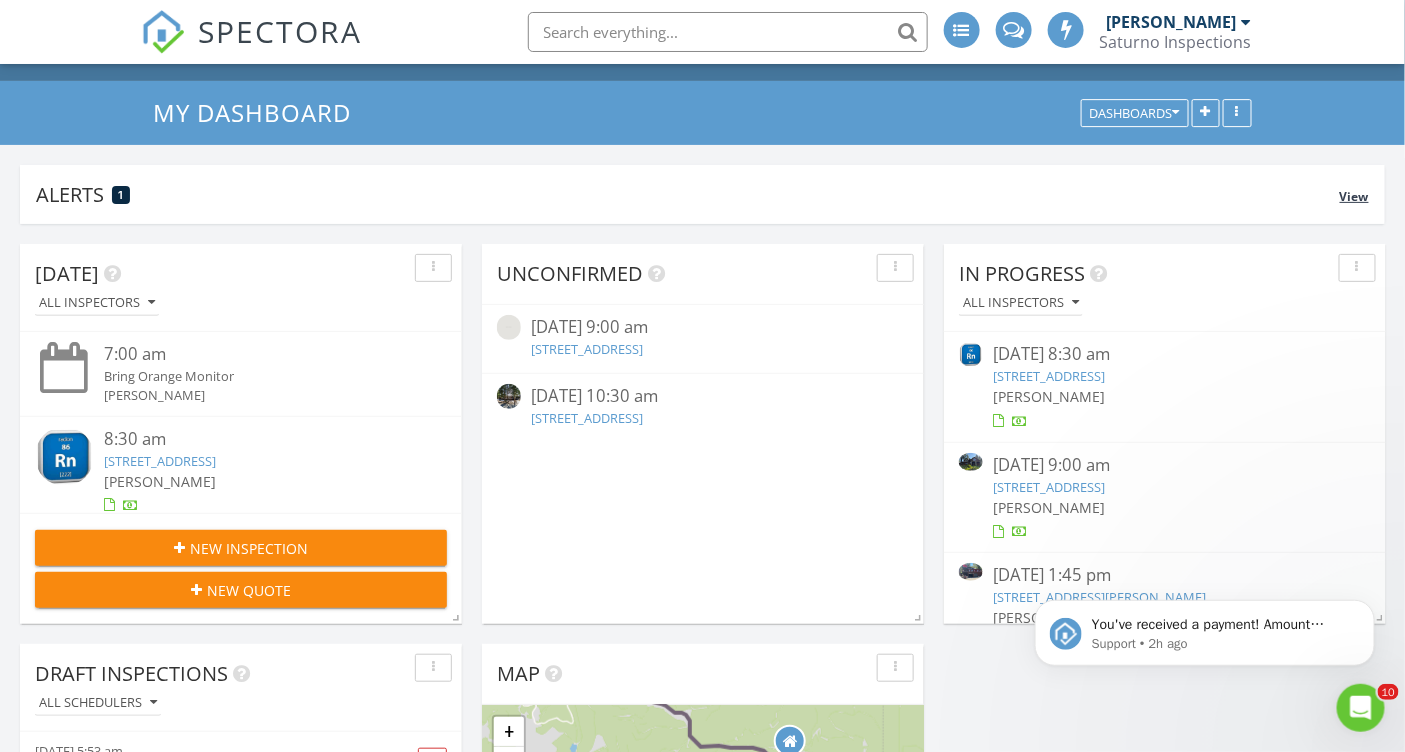 scroll, scrollTop: 0, scrollLeft: 0, axis: both 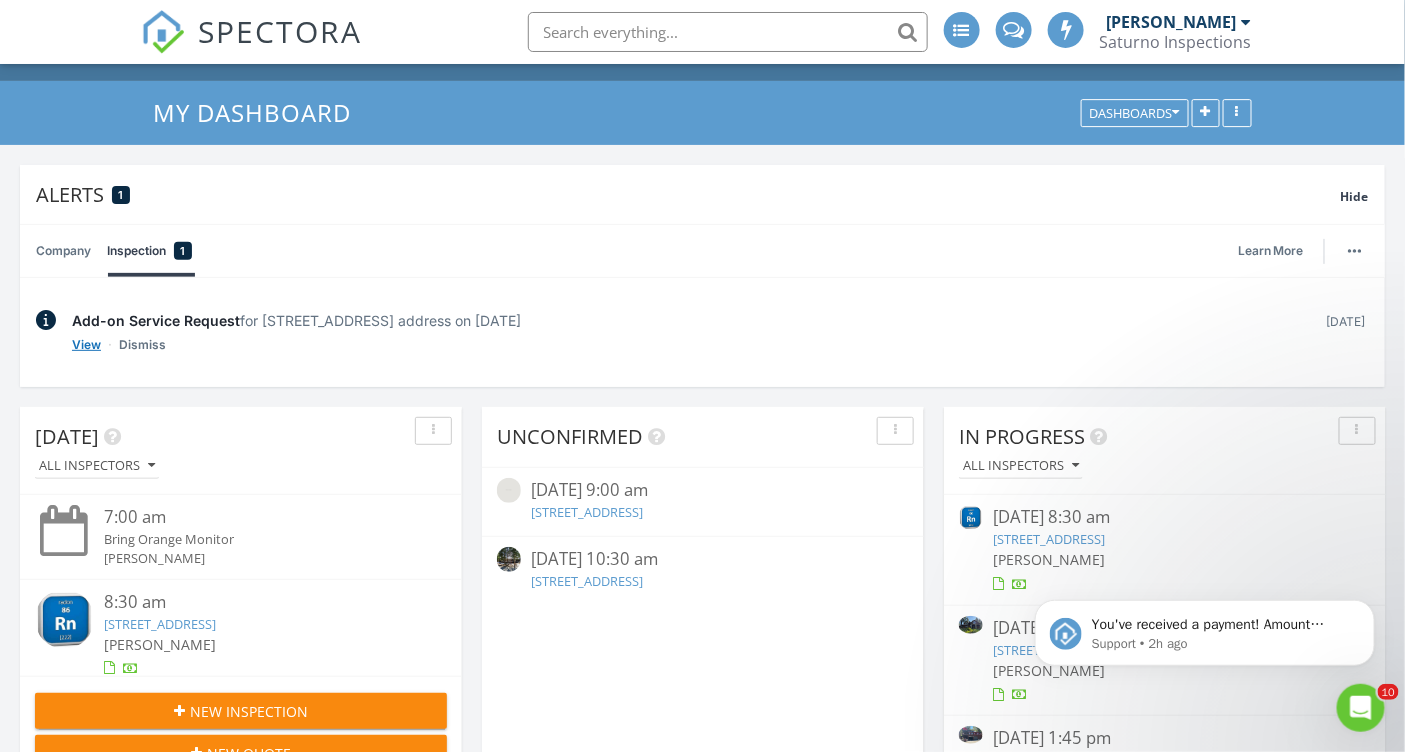 click on "View" at bounding box center [86, 345] 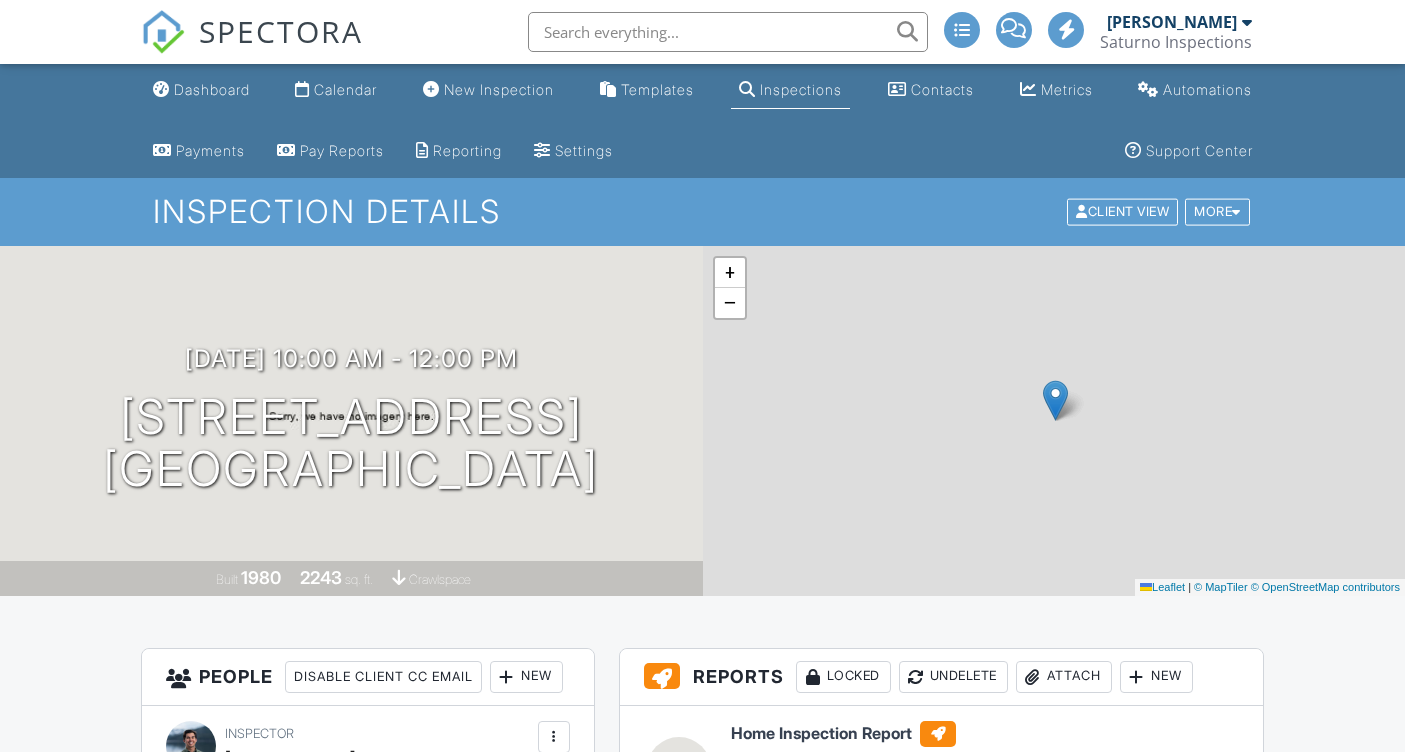 scroll, scrollTop: 0, scrollLeft: 0, axis: both 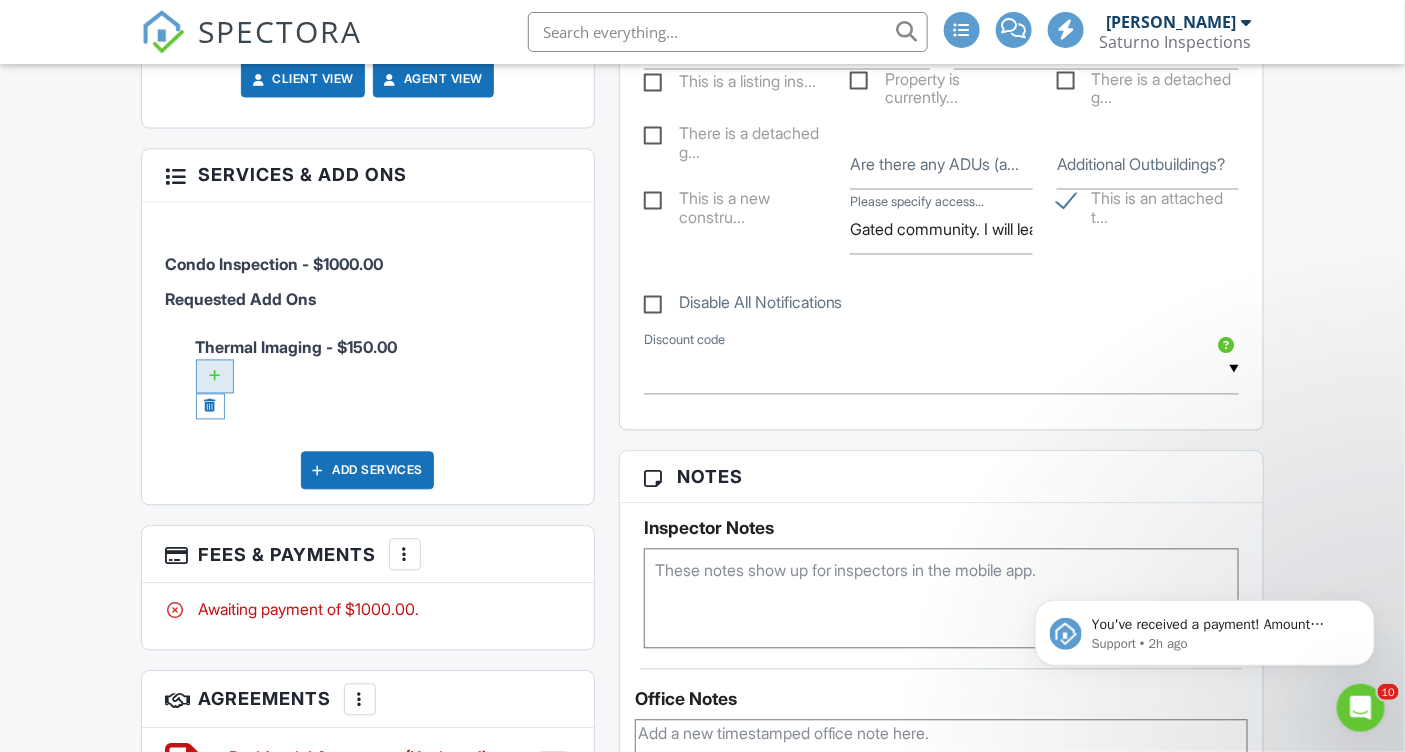 click at bounding box center [215, 377] 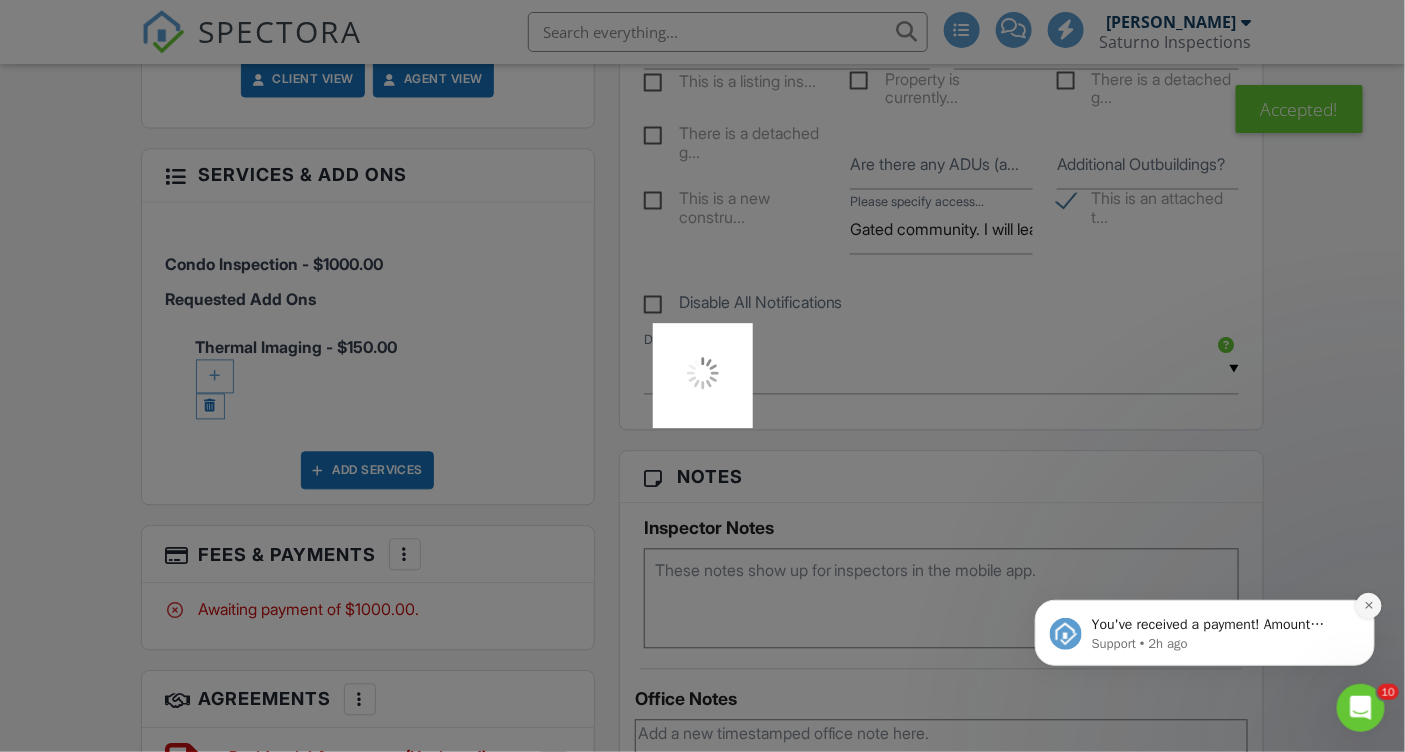 click 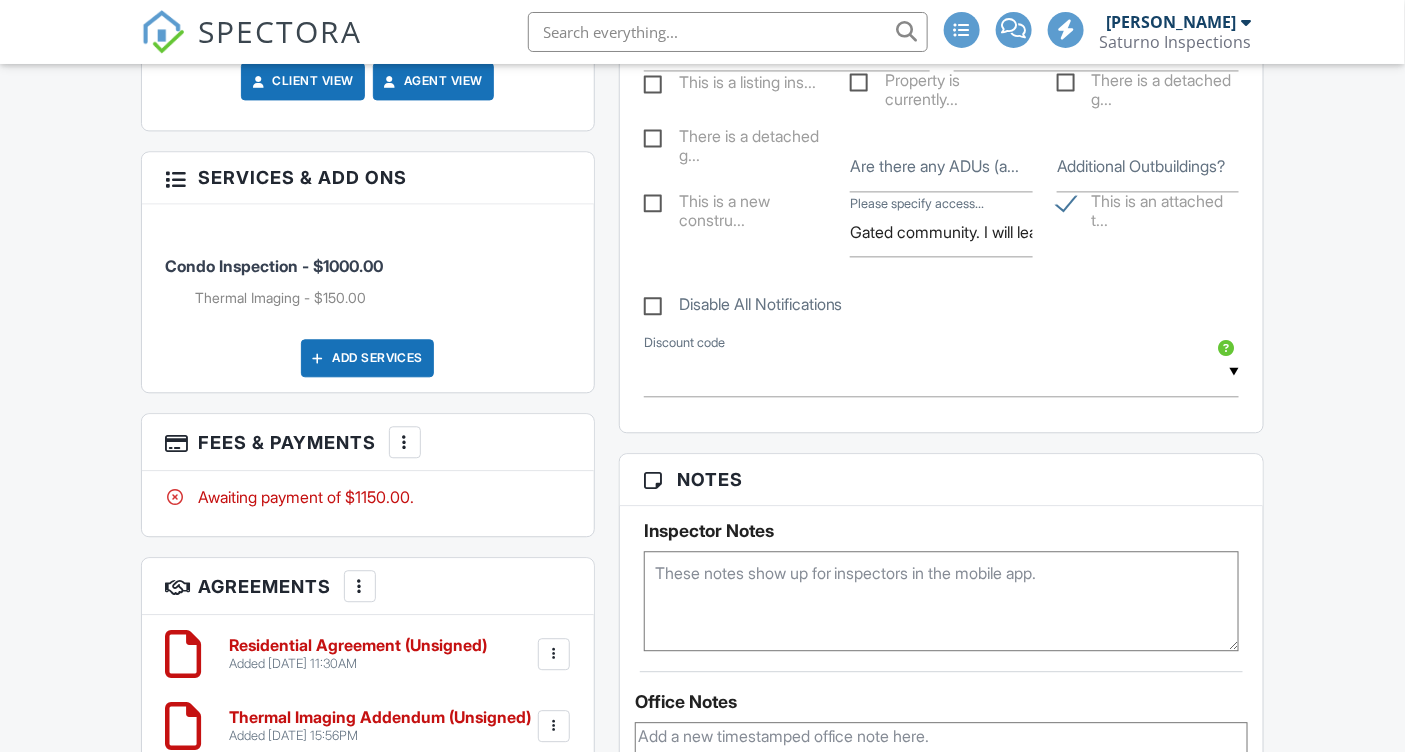 scroll, scrollTop: 1375, scrollLeft: 0, axis: vertical 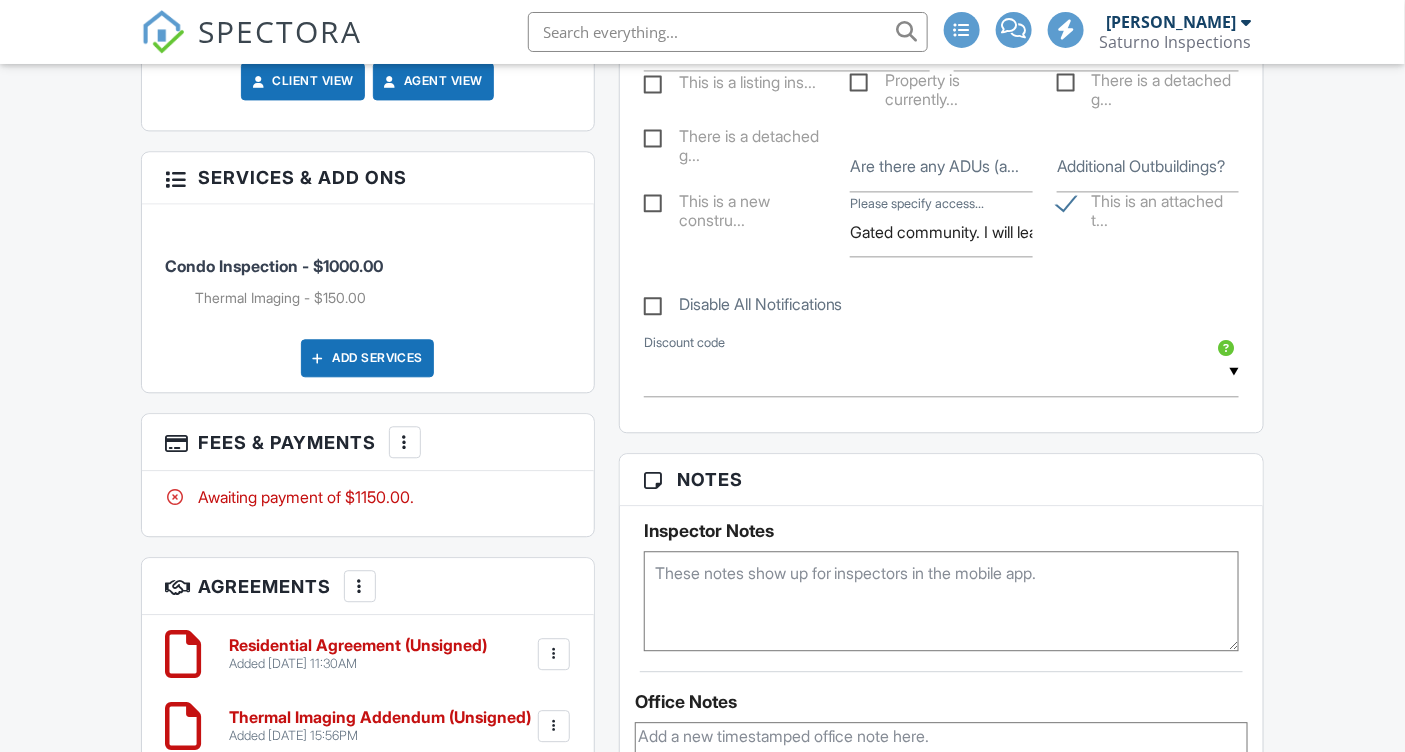 click on "Inspector Notes" at bounding box center [942, 578] 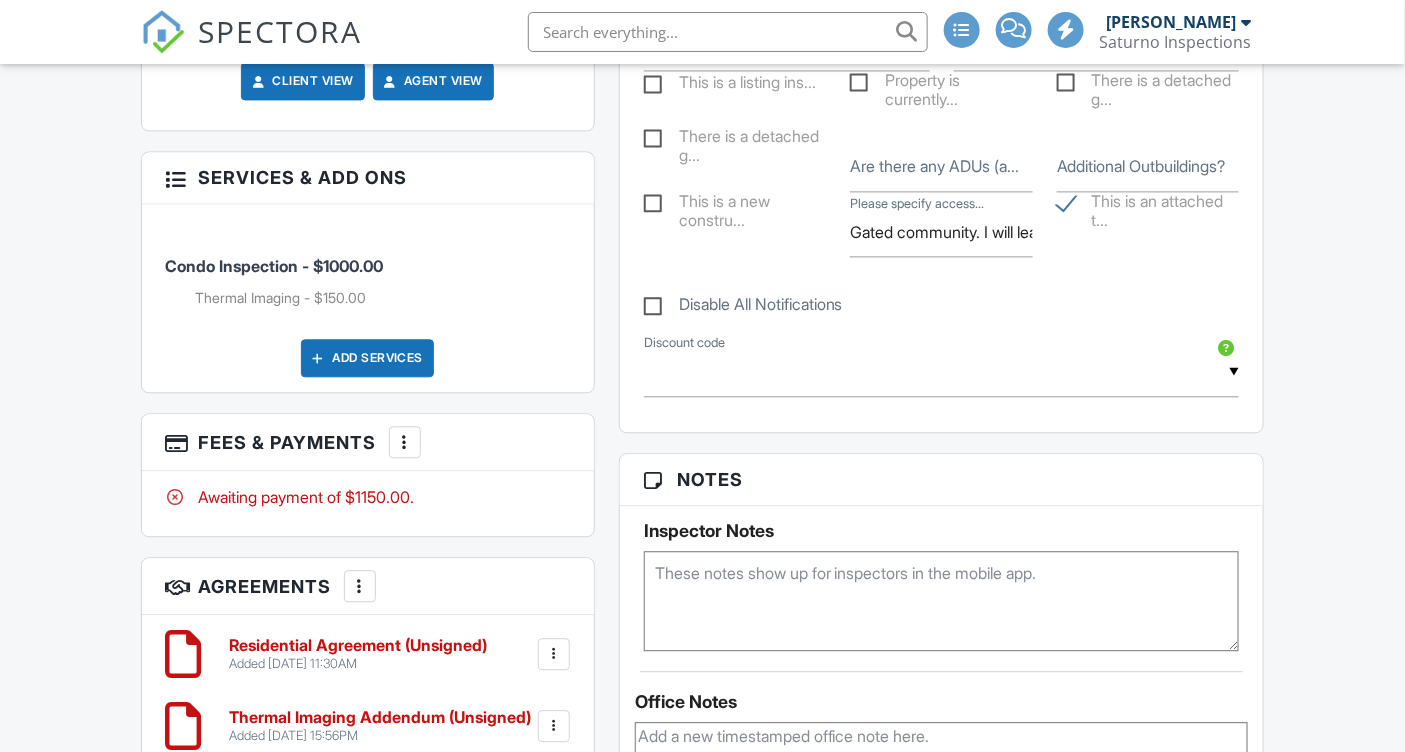 scroll, scrollTop: 1167, scrollLeft: 0, axis: vertical 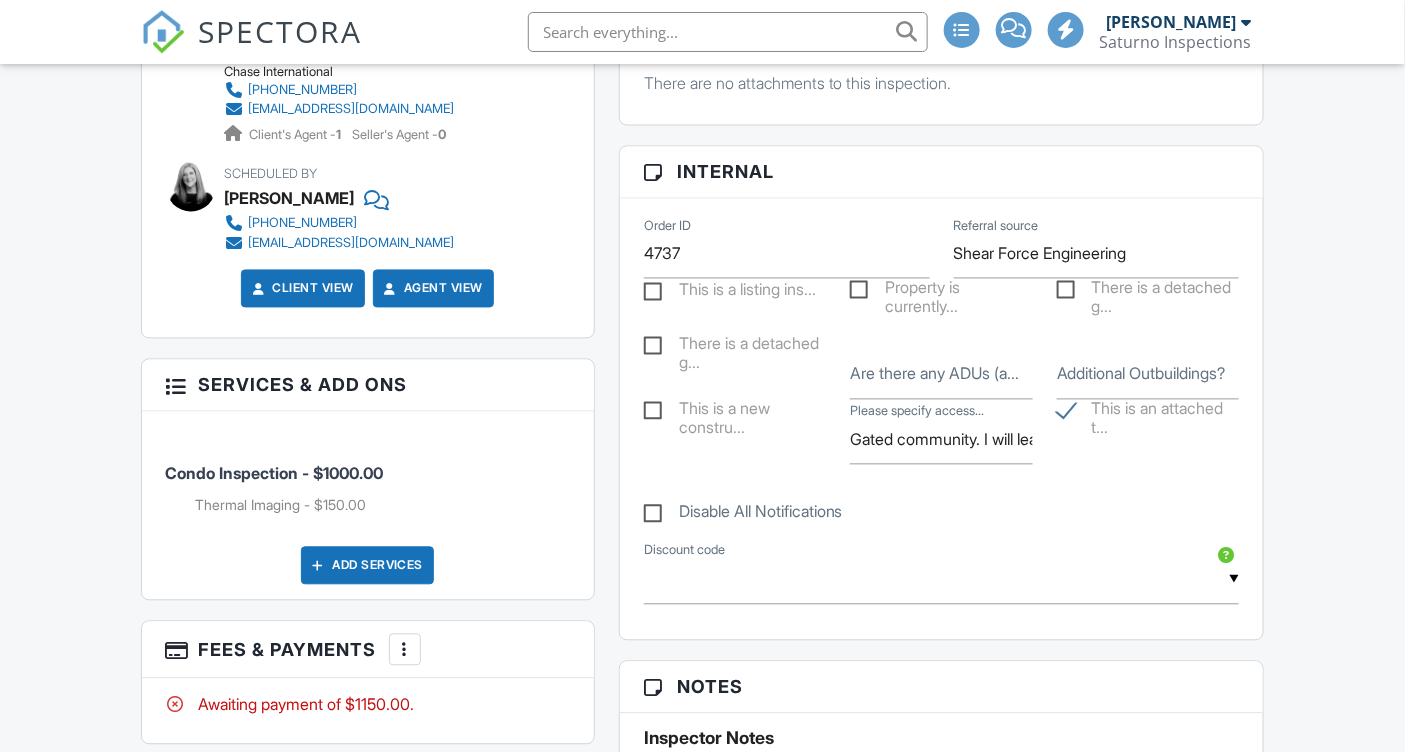 click on "▼ GREENCASH - $25.00 off
GREENCASH - $25.00 off" at bounding box center (942, 580) 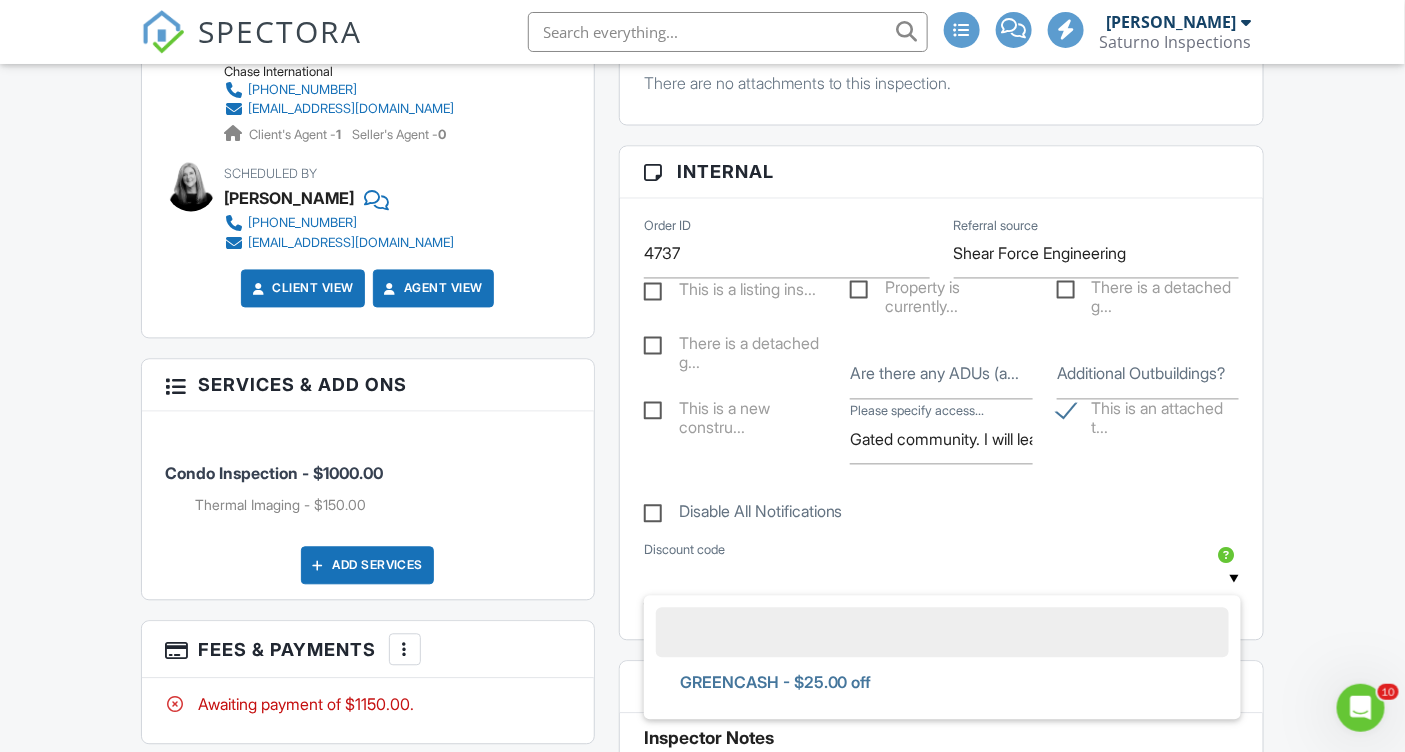 scroll, scrollTop: 0, scrollLeft: 0, axis: both 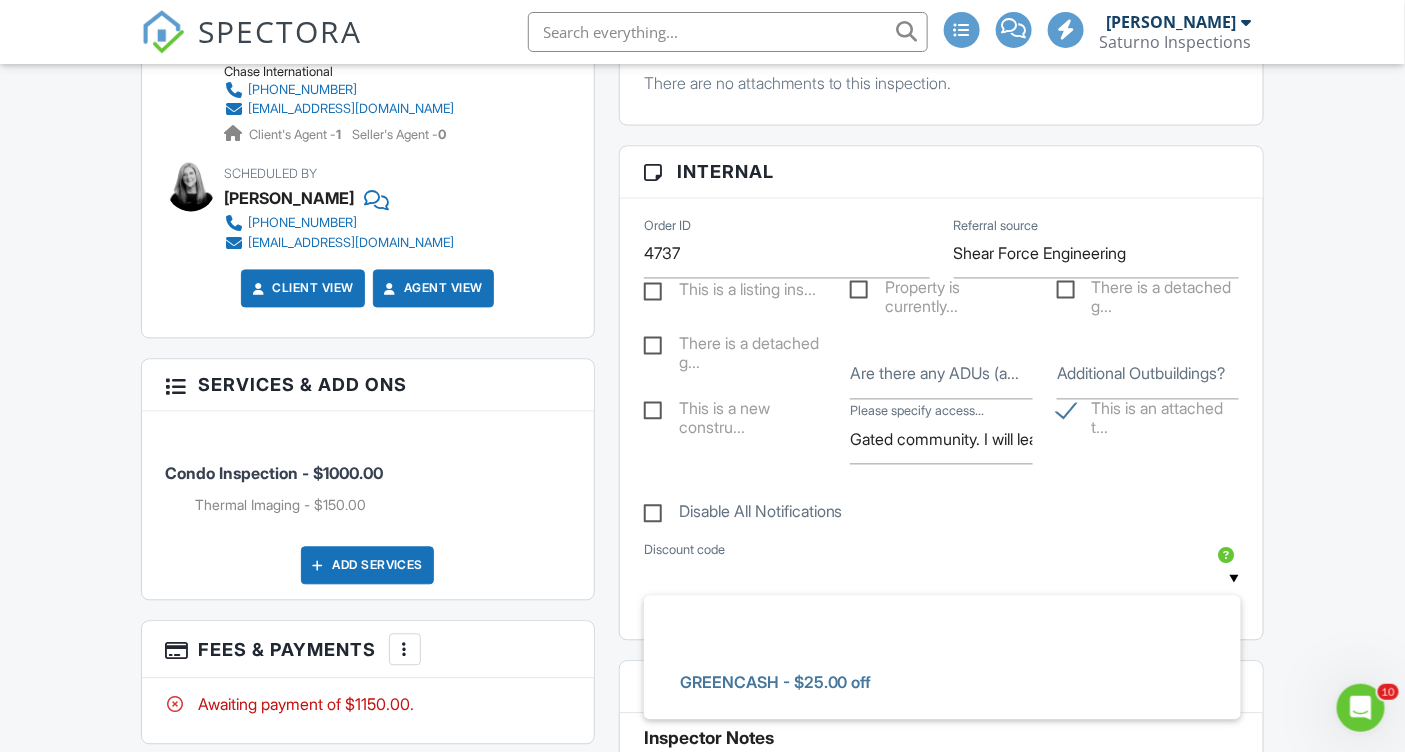 click on "Disable All Notifications" at bounding box center [942, 502] 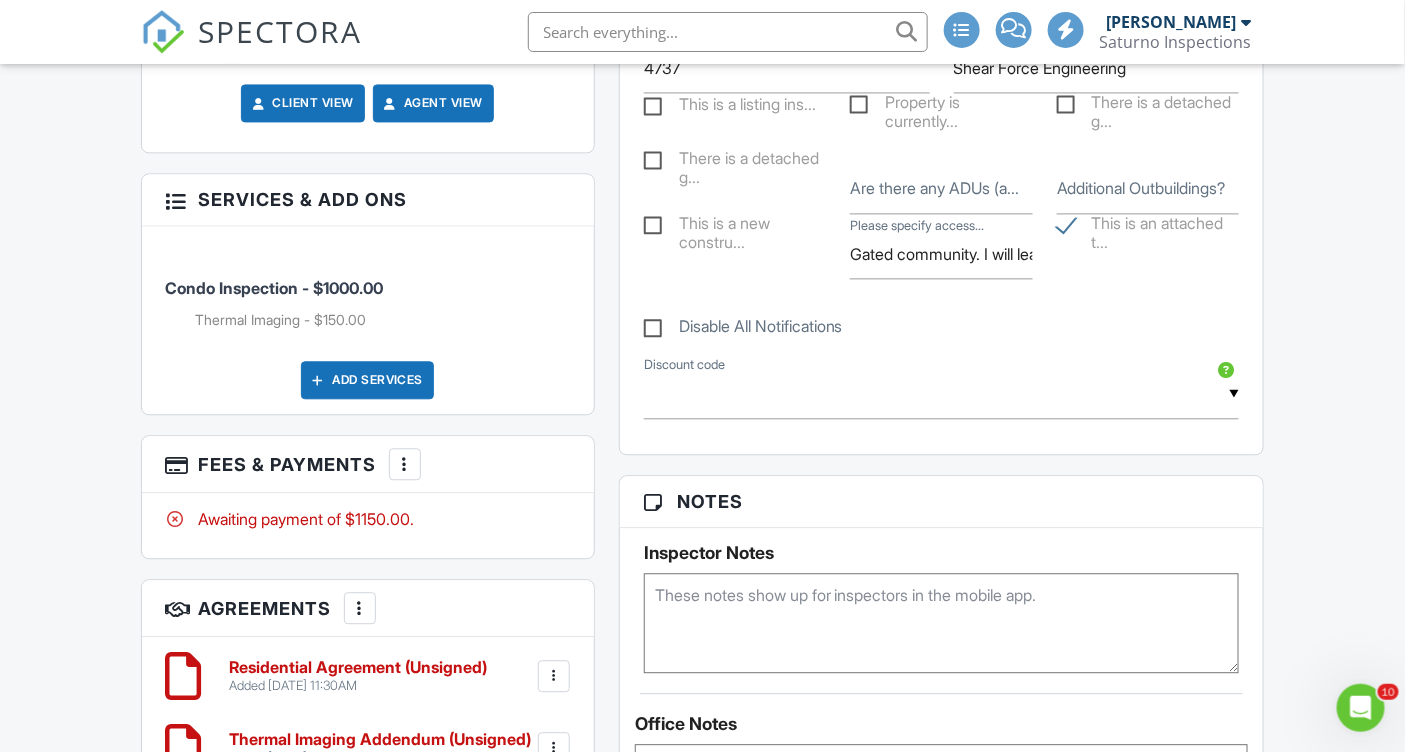 scroll, scrollTop: 1435, scrollLeft: 0, axis: vertical 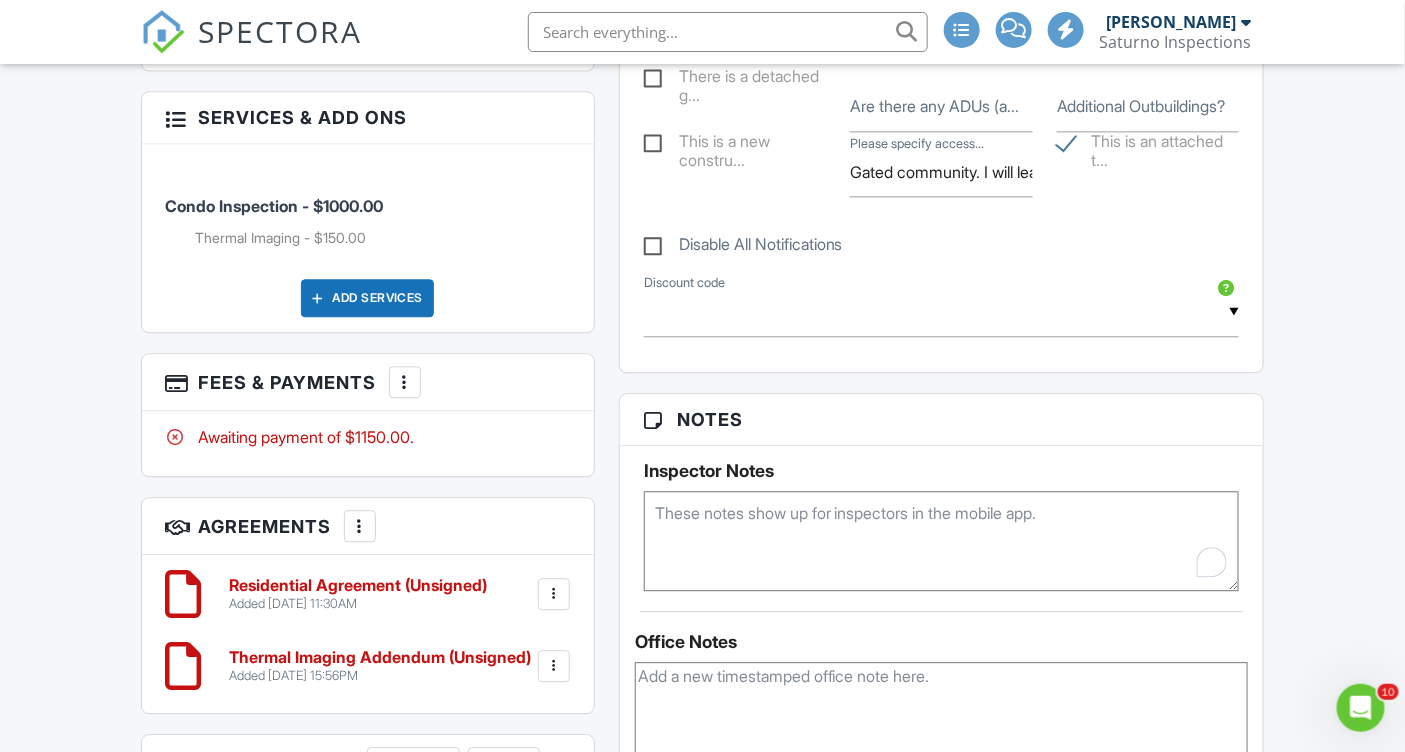 click at bounding box center (942, 541) 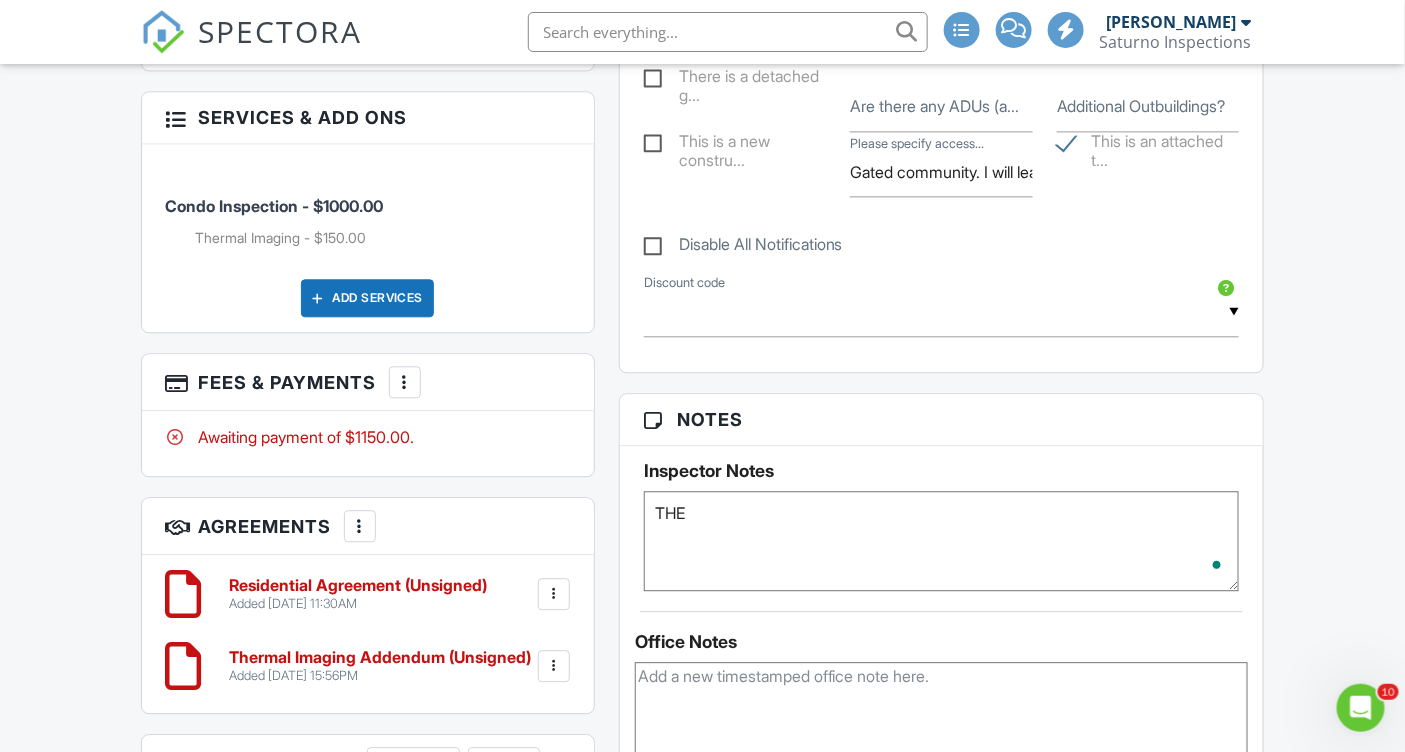 type on "THER" 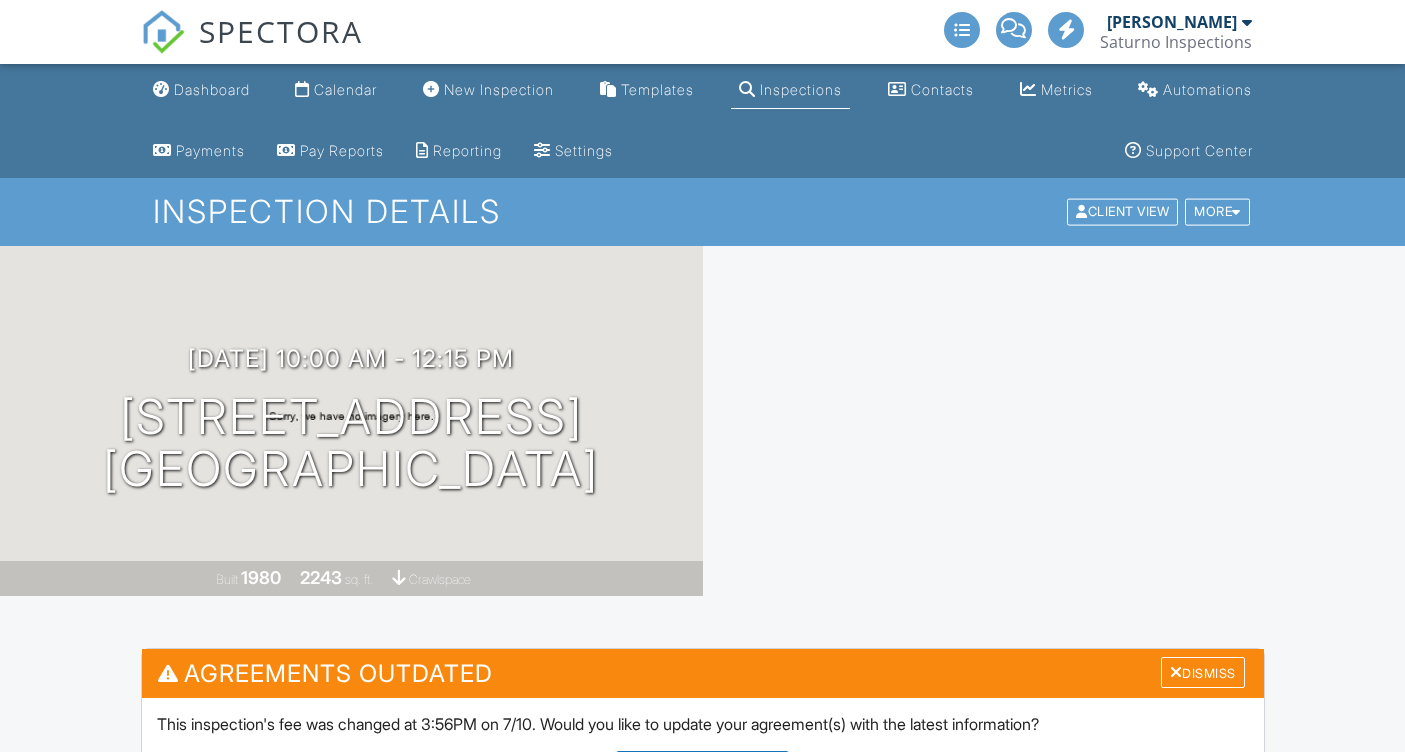 scroll, scrollTop: 0, scrollLeft: 0, axis: both 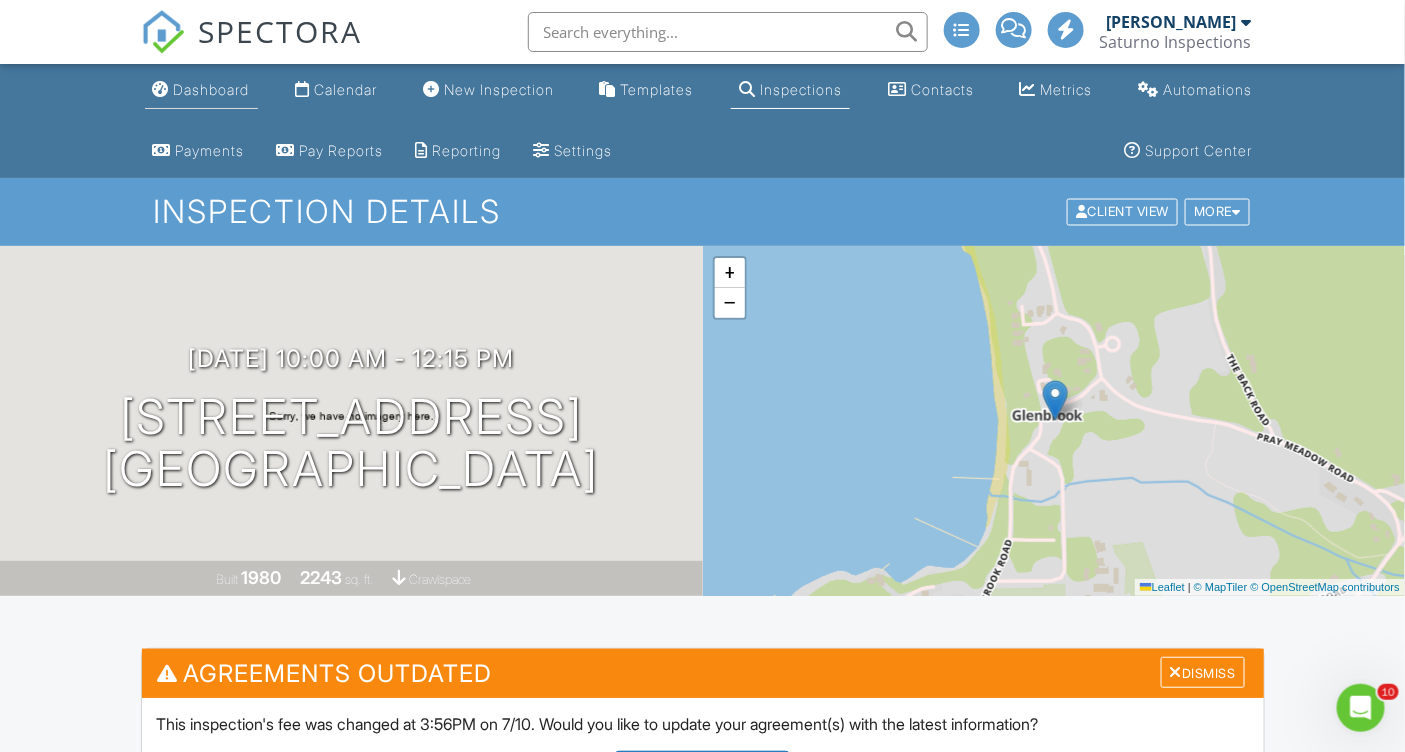 click on "Dashboard" at bounding box center [212, 89] 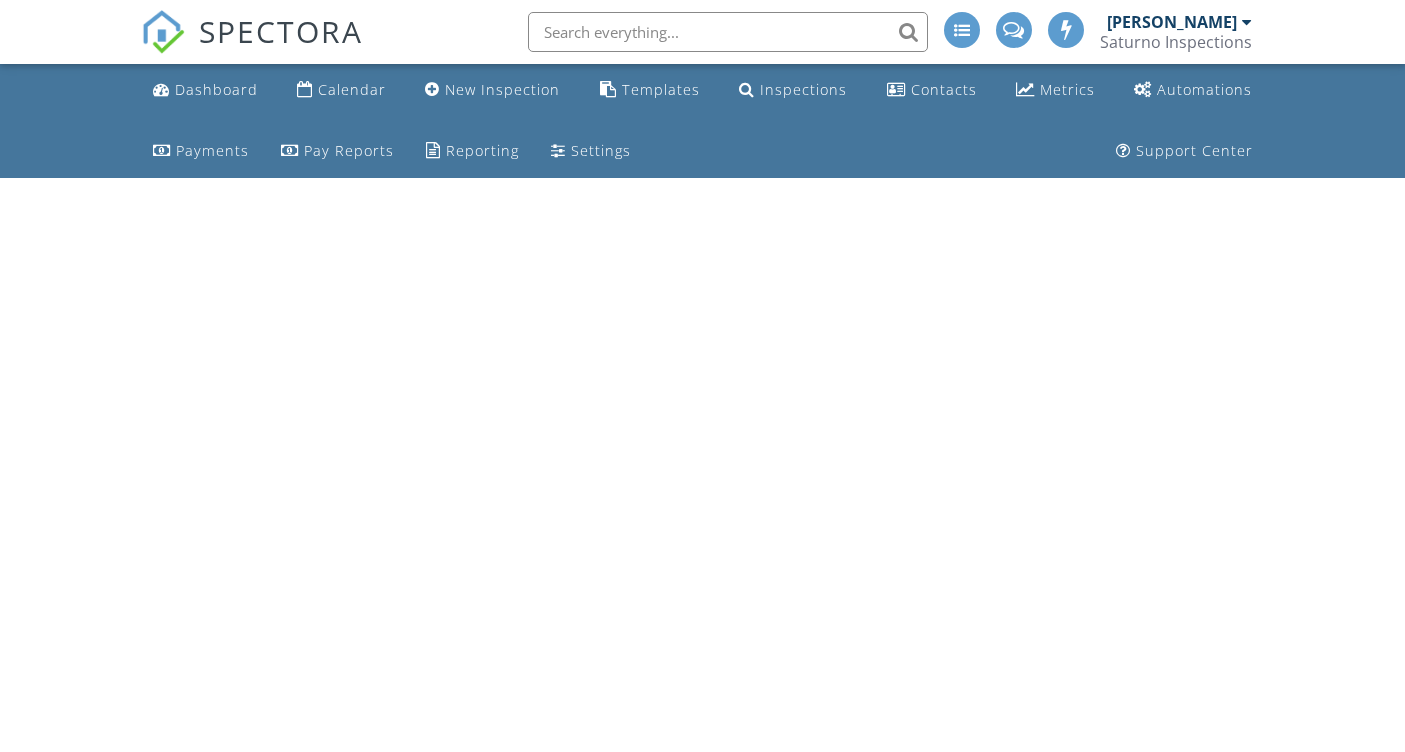 scroll, scrollTop: 0, scrollLeft: 0, axis: both 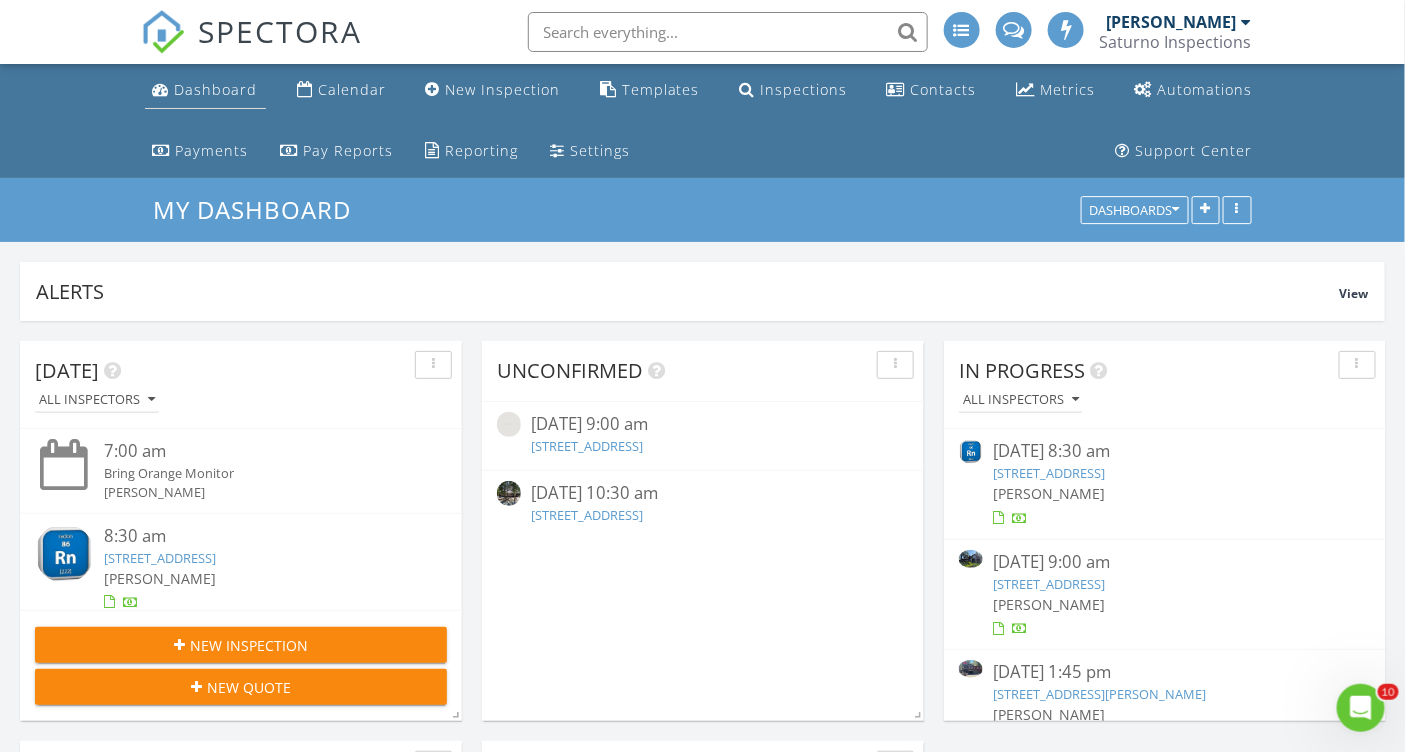 click on "Dashboard" at bounding box center (216, 89) 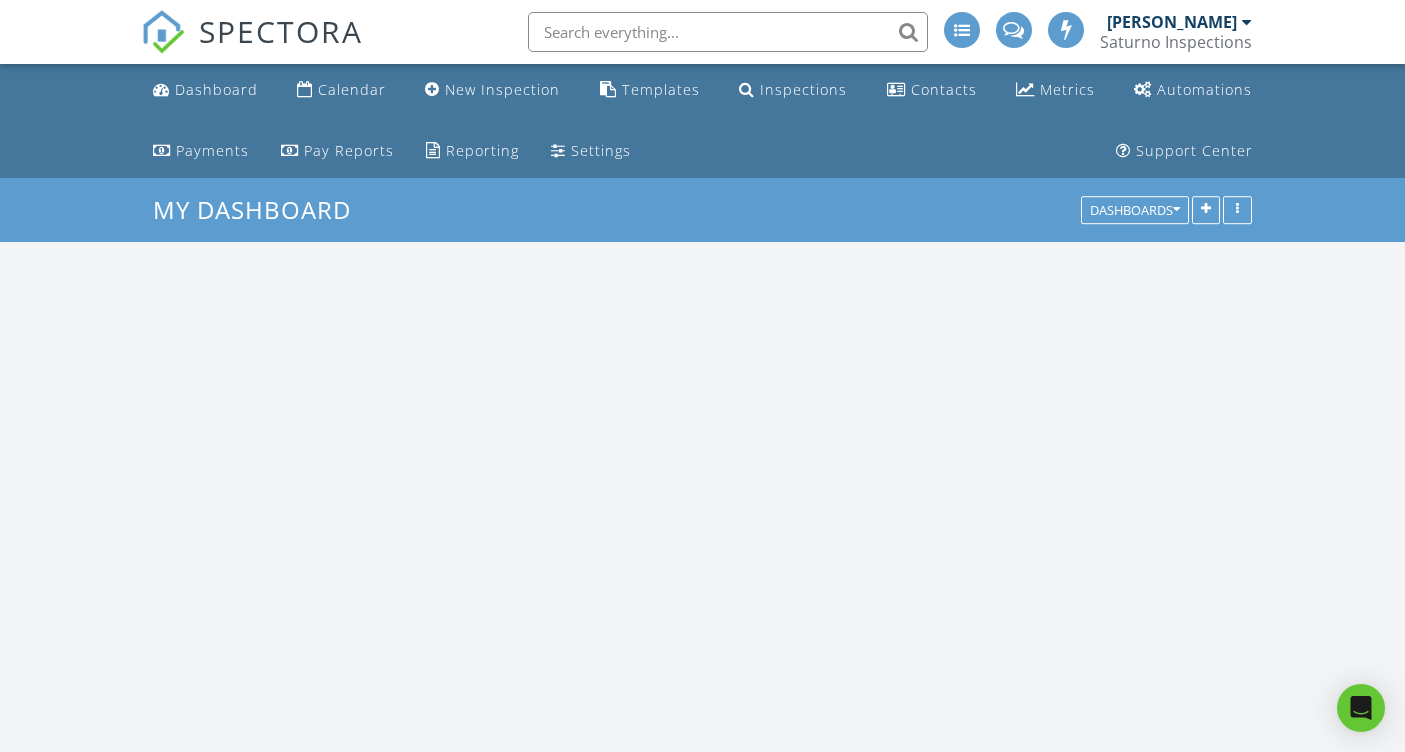 scroll, scrollTop: 0, scrollLeft: 0, axis: both 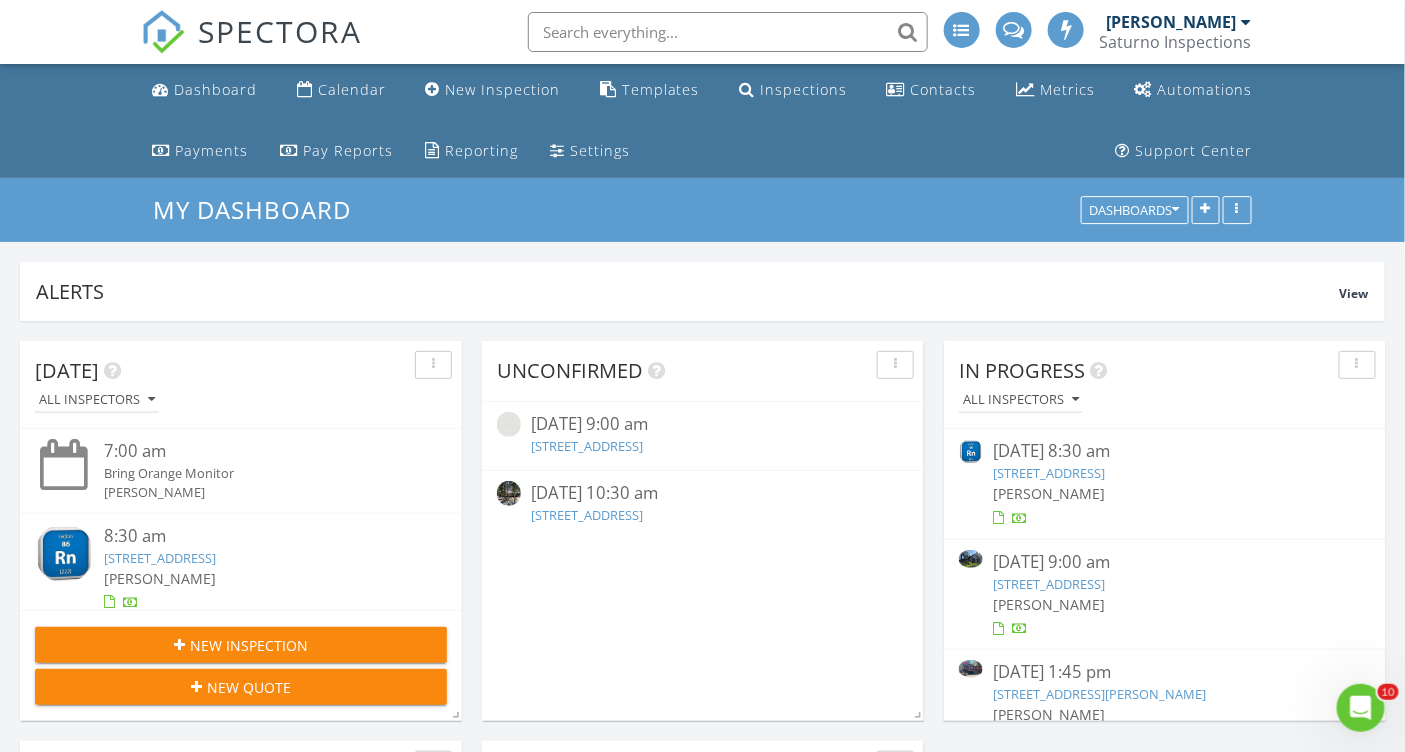 click at bounding box center [728, 32] 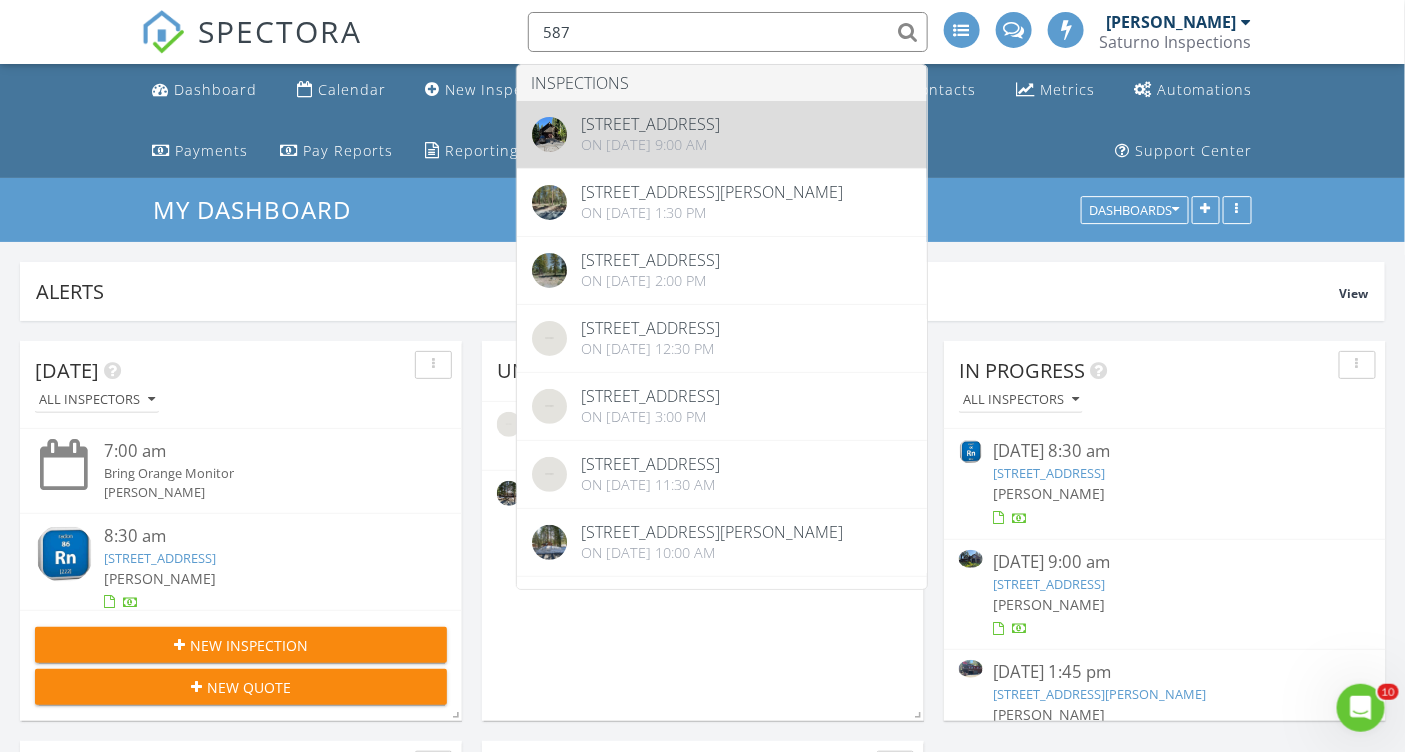 type on "587" 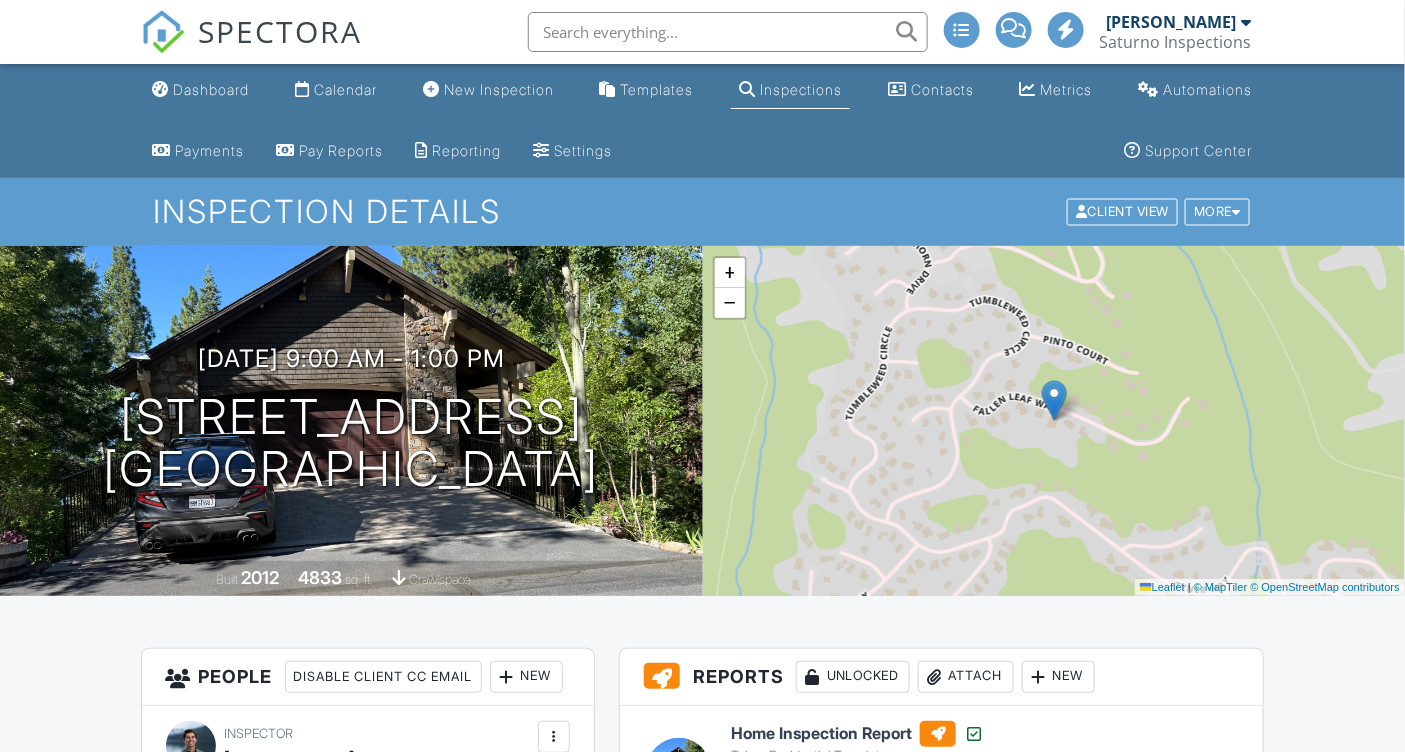 scroll, scrollTop: 296, scrollLeft: 0, axis: vertical 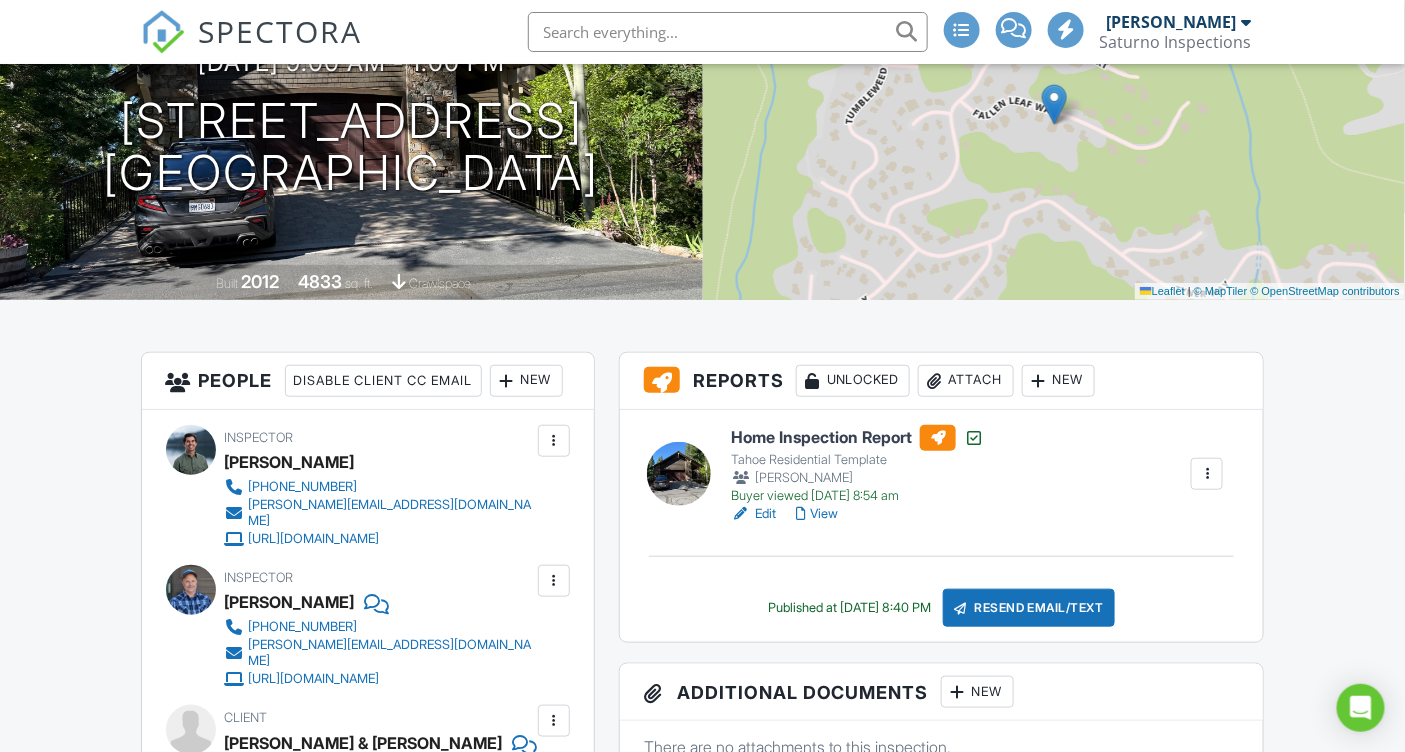 click on "View" at bounding box center [817, 514] 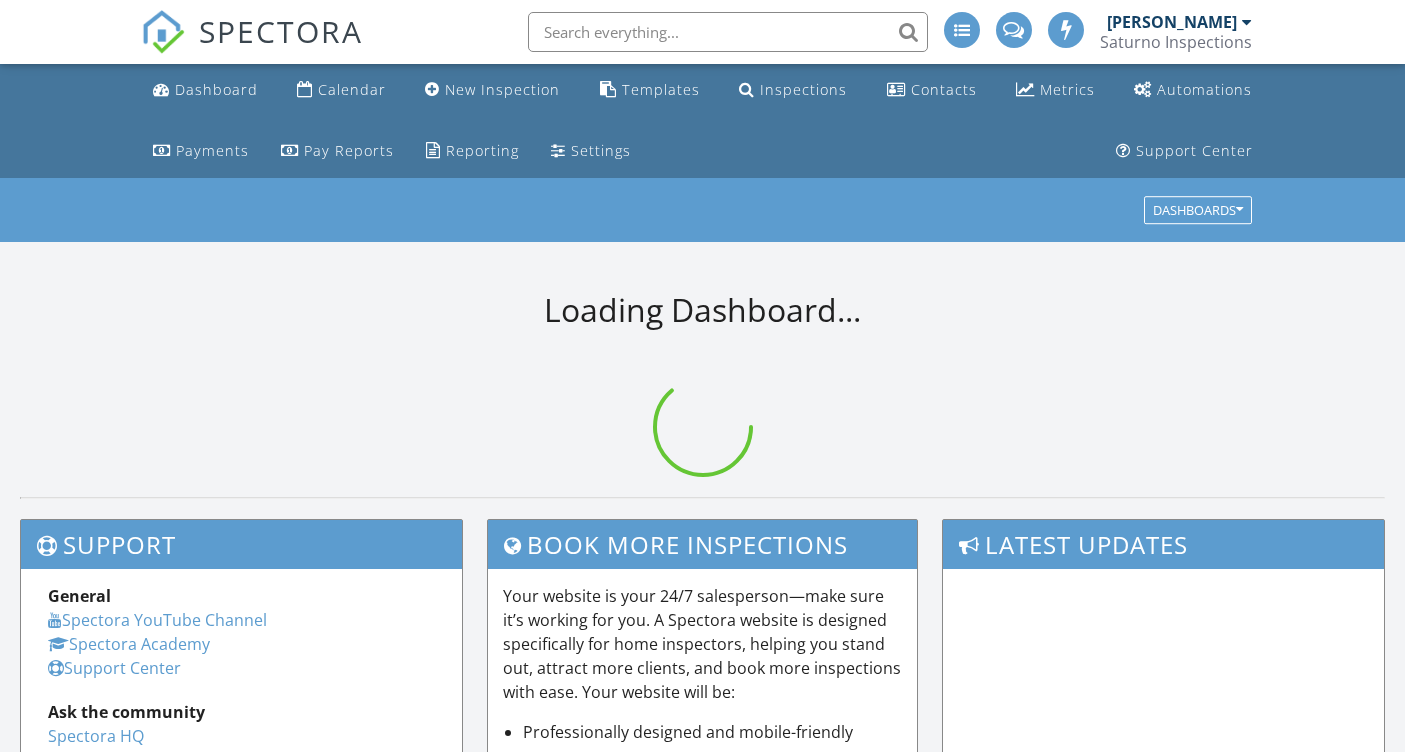 scroll, scrollTop: 0, scrollLeft: 0, axis: both 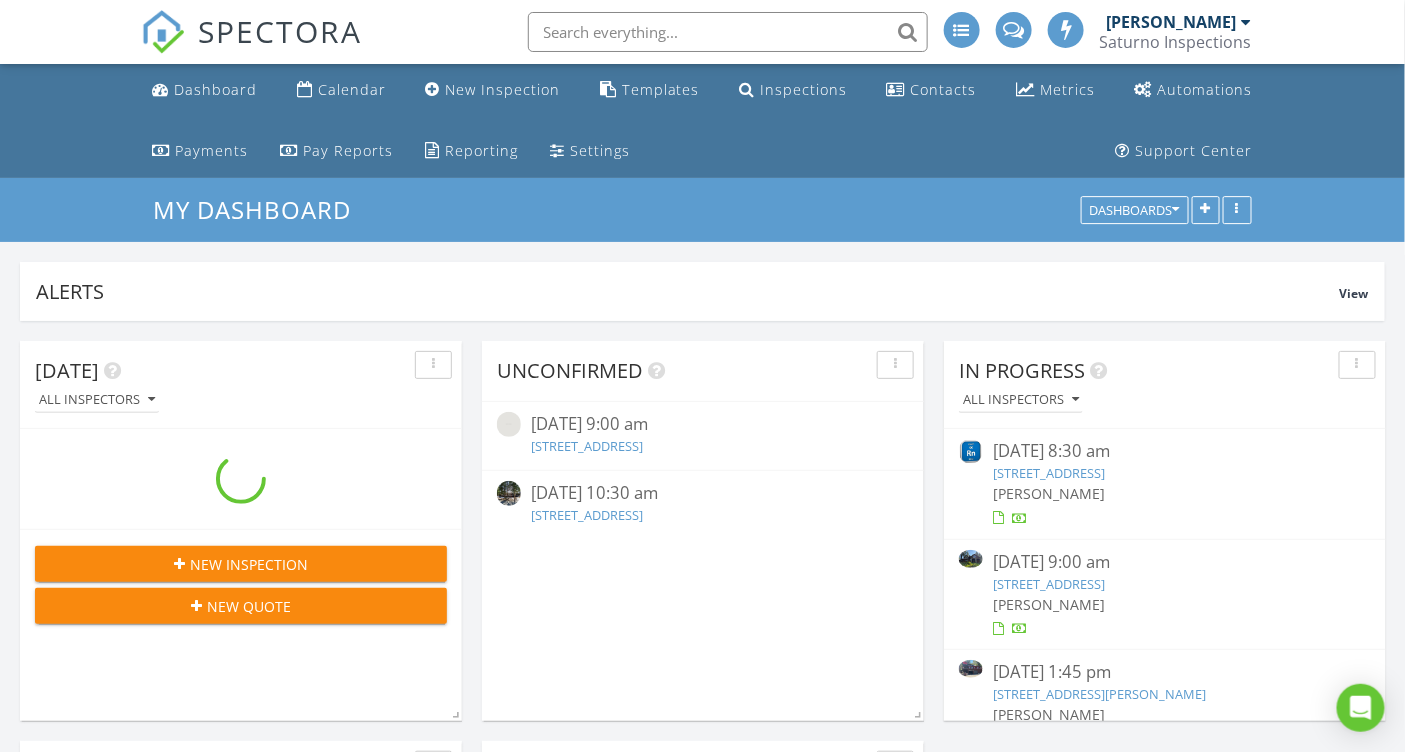 click at bounding box center [728, 32] 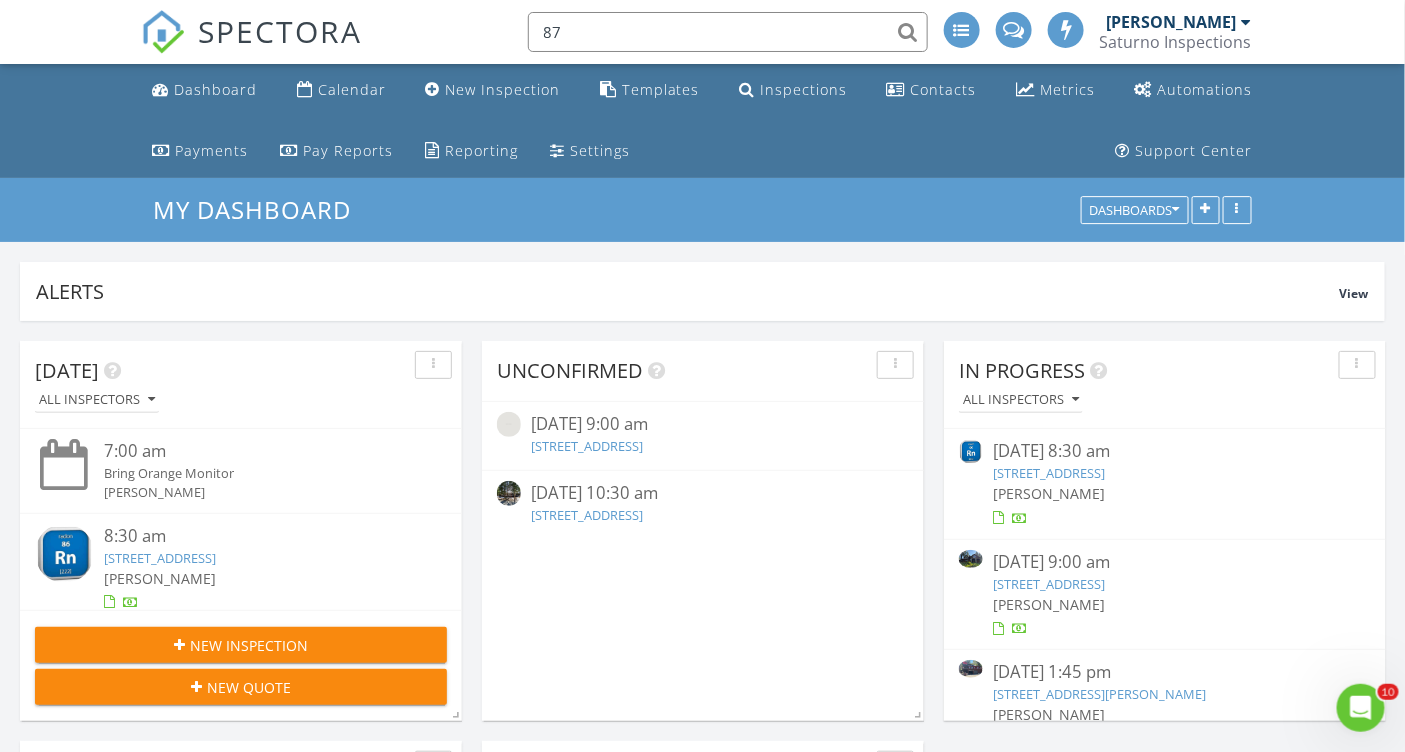 scroll, scrollTop: 0, scrollLeft: 0, axis: both 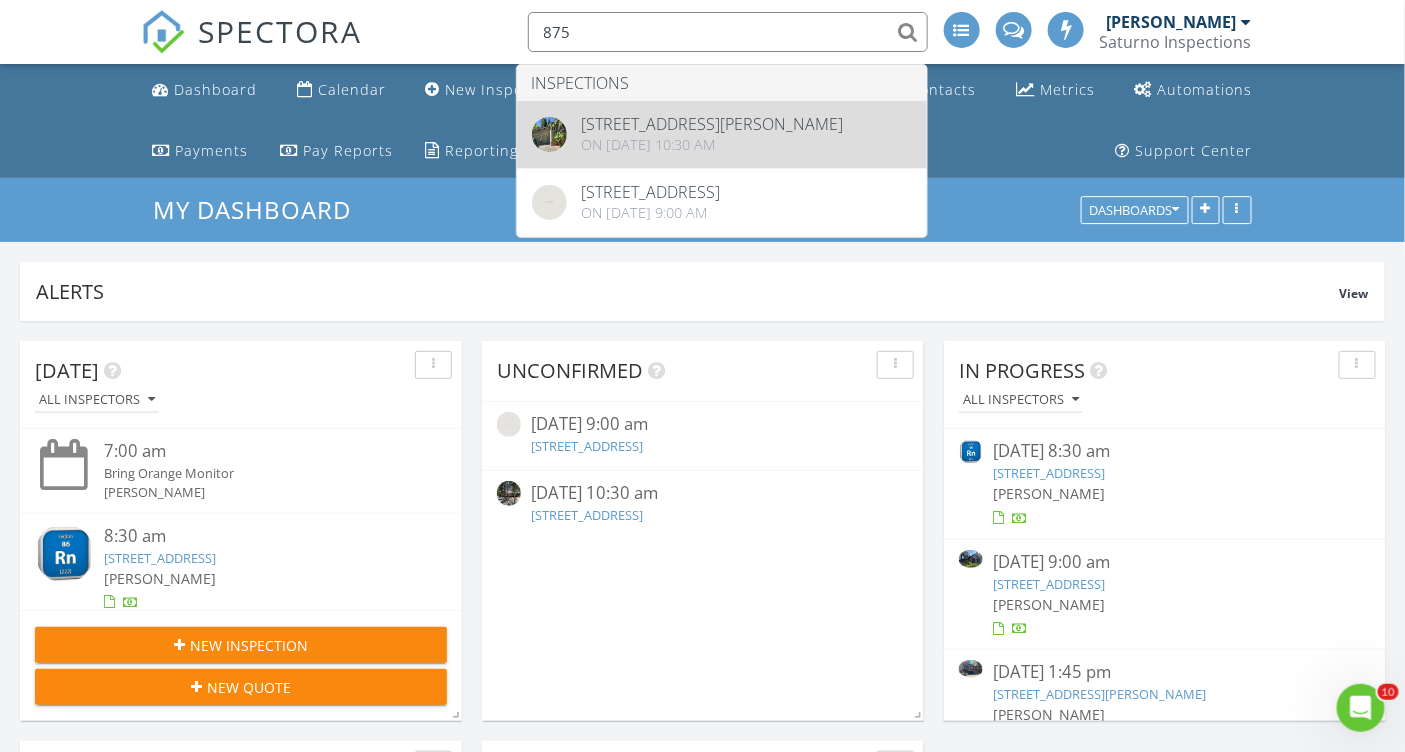 type on "875" 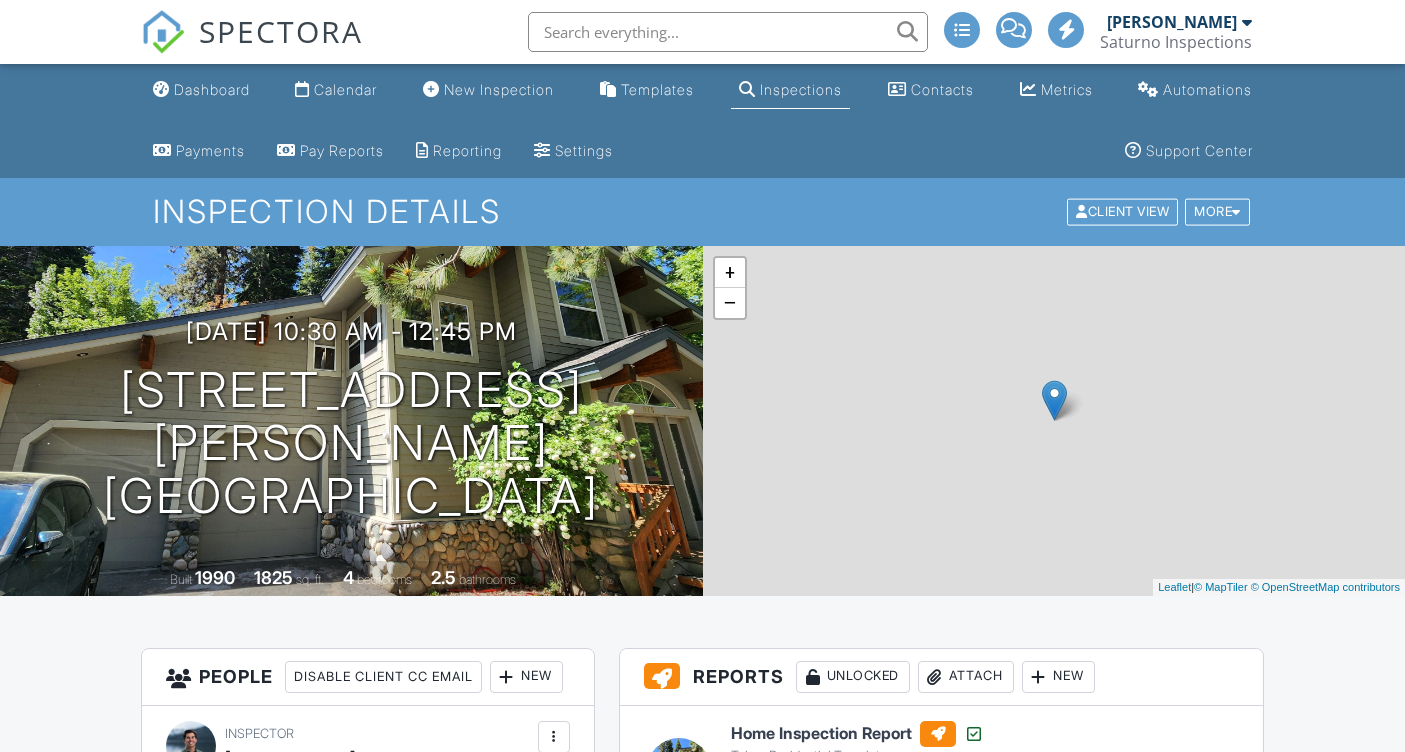 scroll, scrollTop: 0, scrollLeft: 0, axis: both 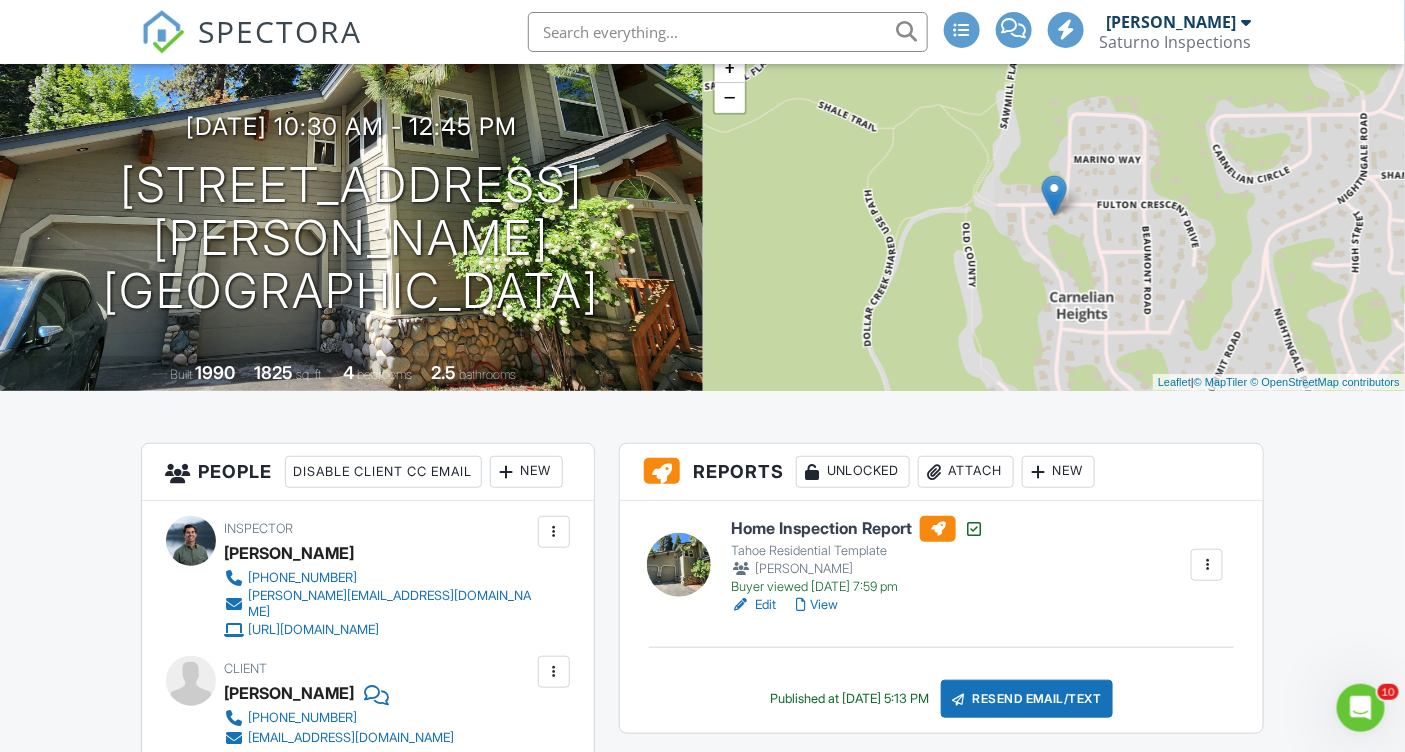 click on "View" at bounding box center (817, 605) 